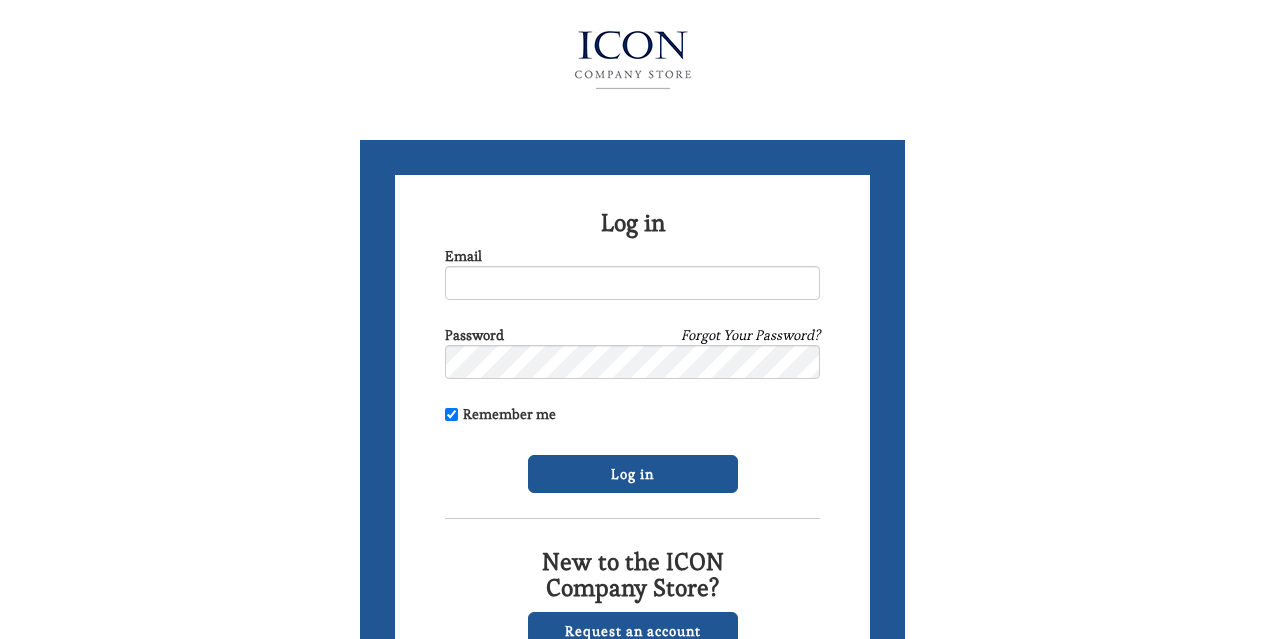 scroll, scrollTop: 0, scrollLeft: 0, axis: both 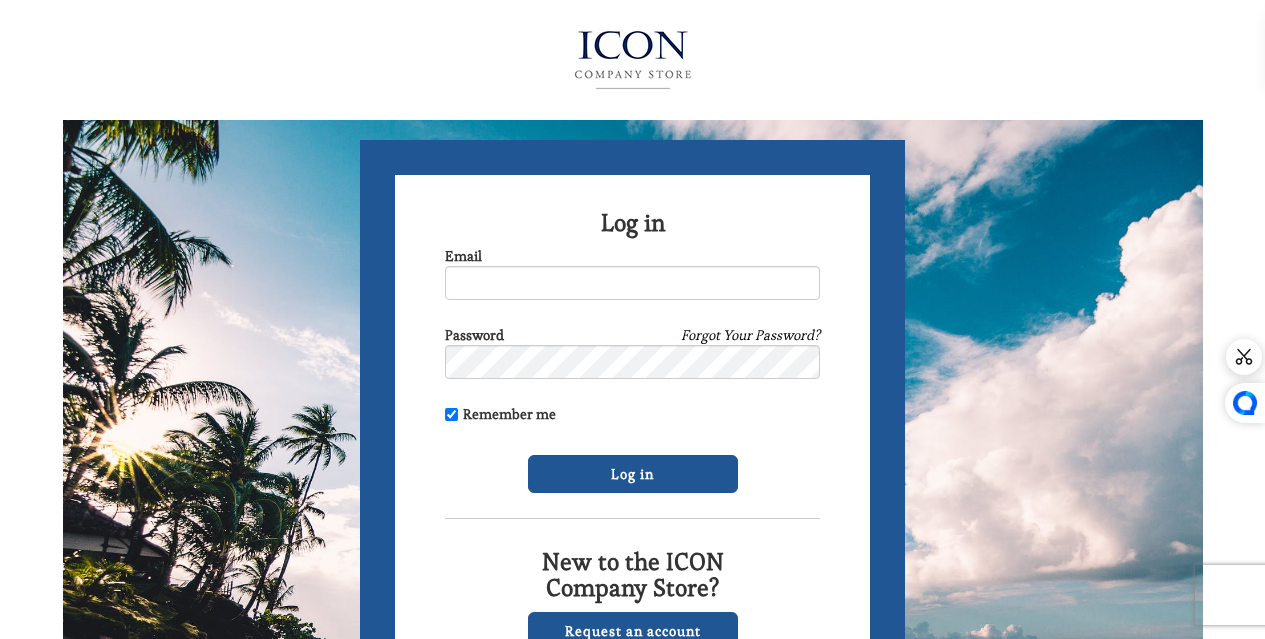 type on "[EMAIL]" 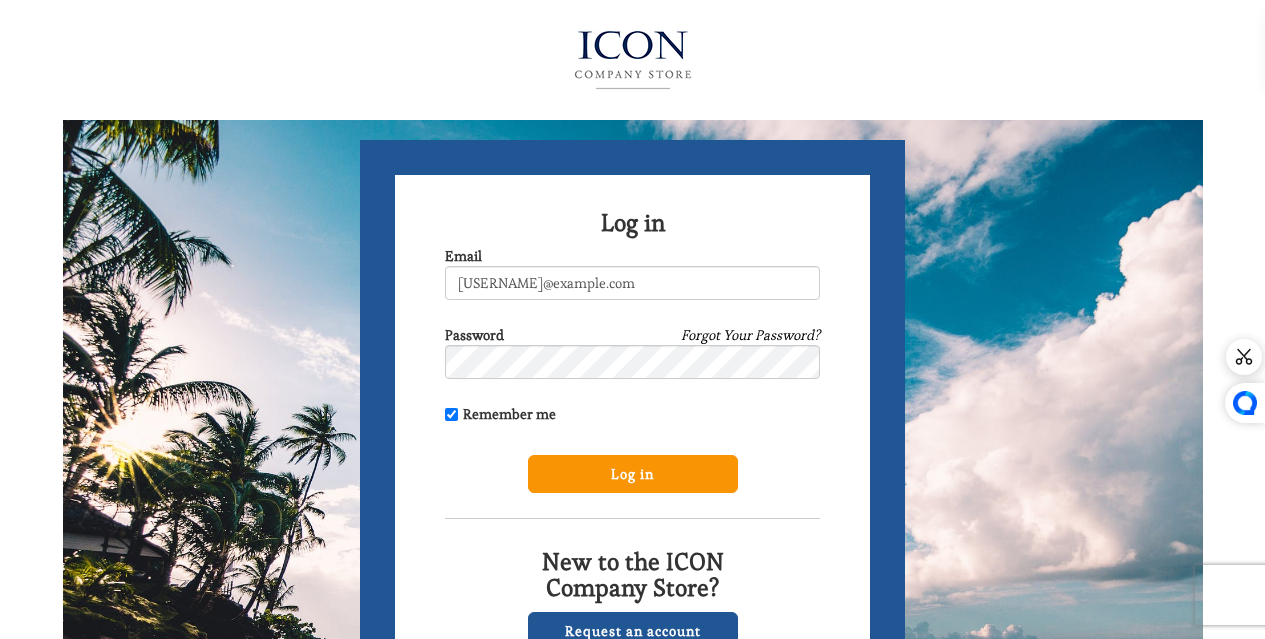 click on "Log in" at bounding box center (633, 474) 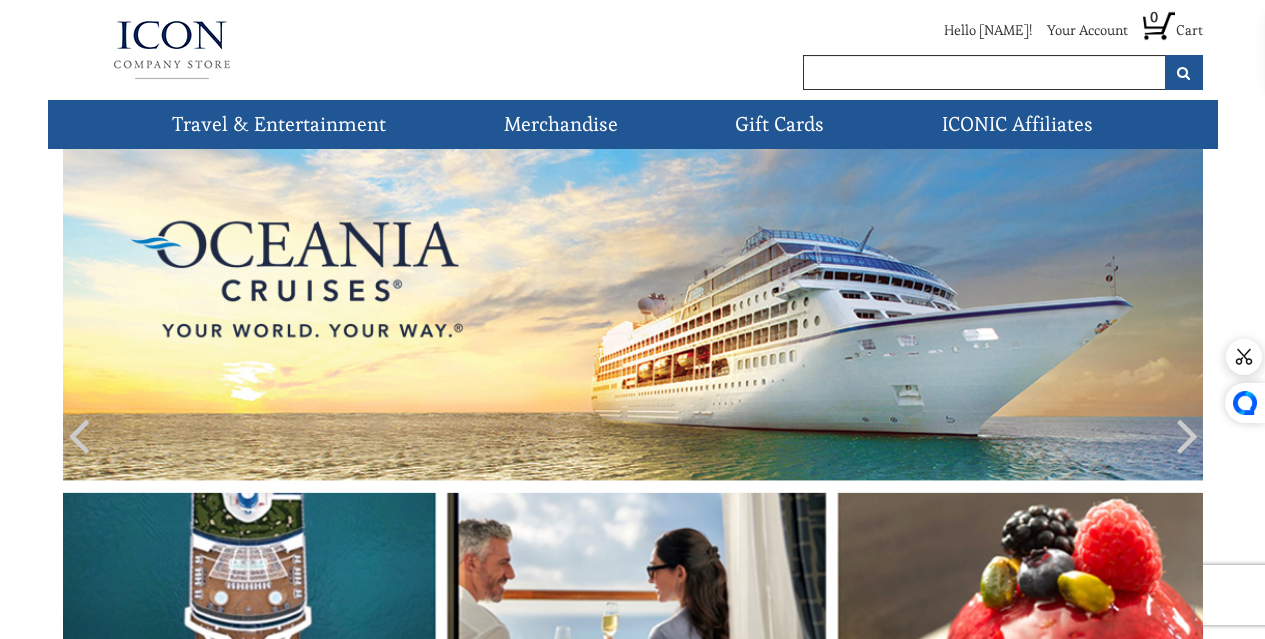 scroll, scrollTop: 0, scrollLeft: 0, axis: both 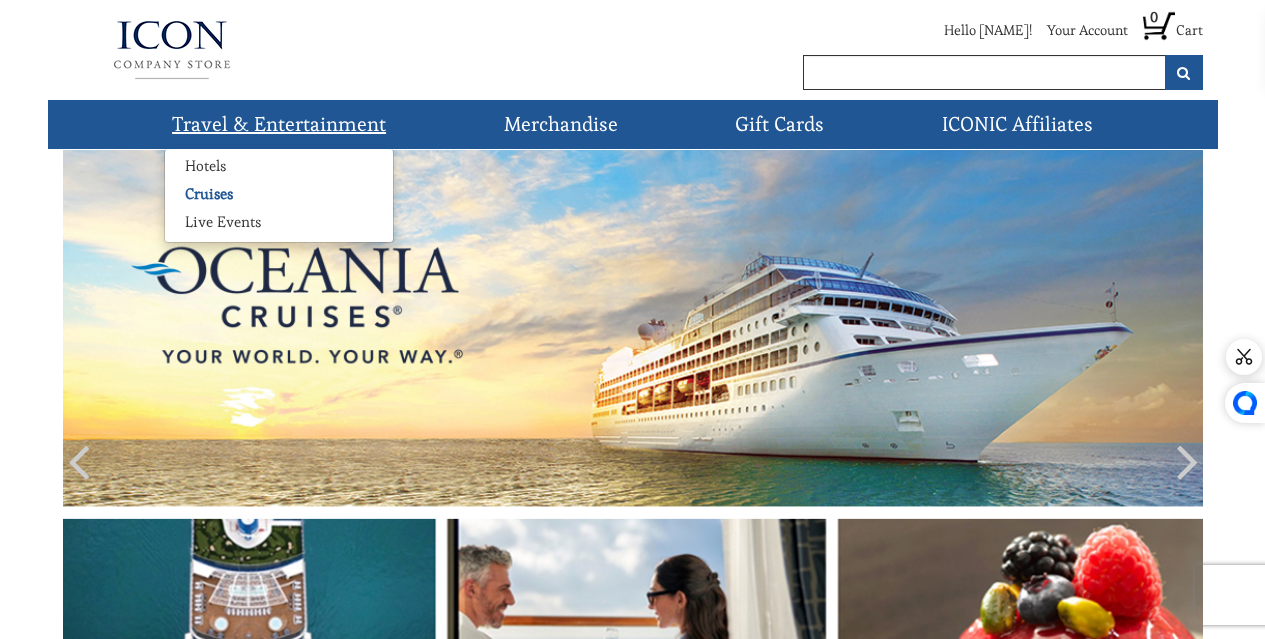 click on "Cruises" at bounding box center [209, 194] 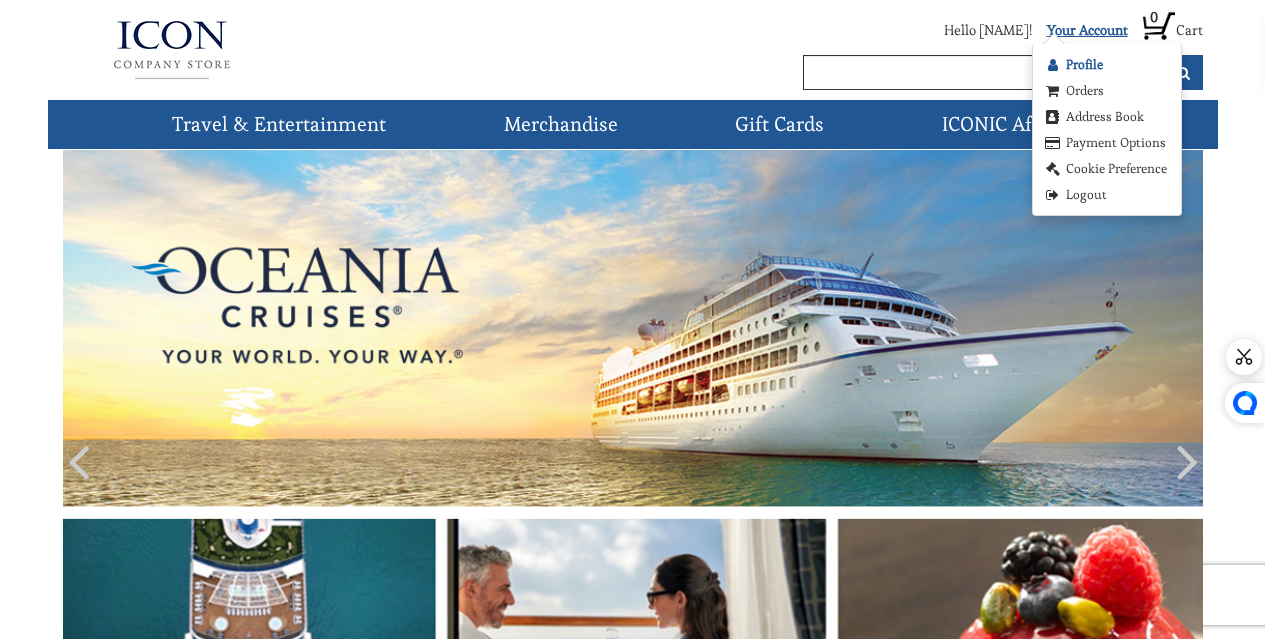 click on "Profile" at bounding box center [1073, 65] 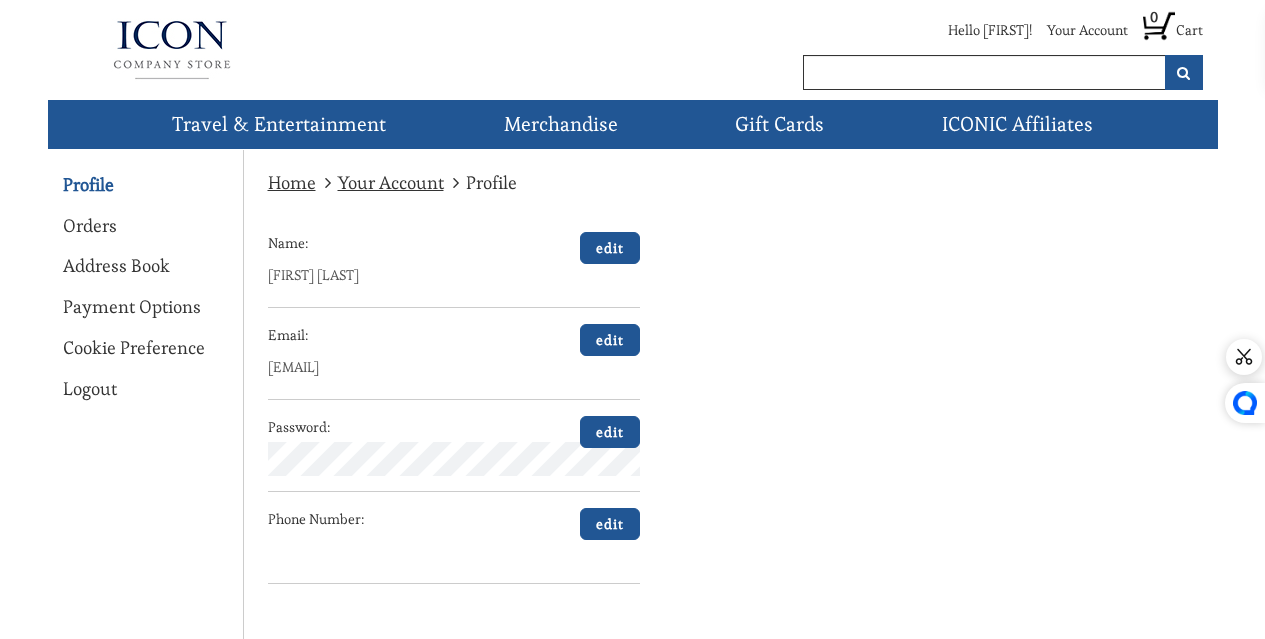 scroll, scrollTop: 0, scrollLeft: 0, axis: both 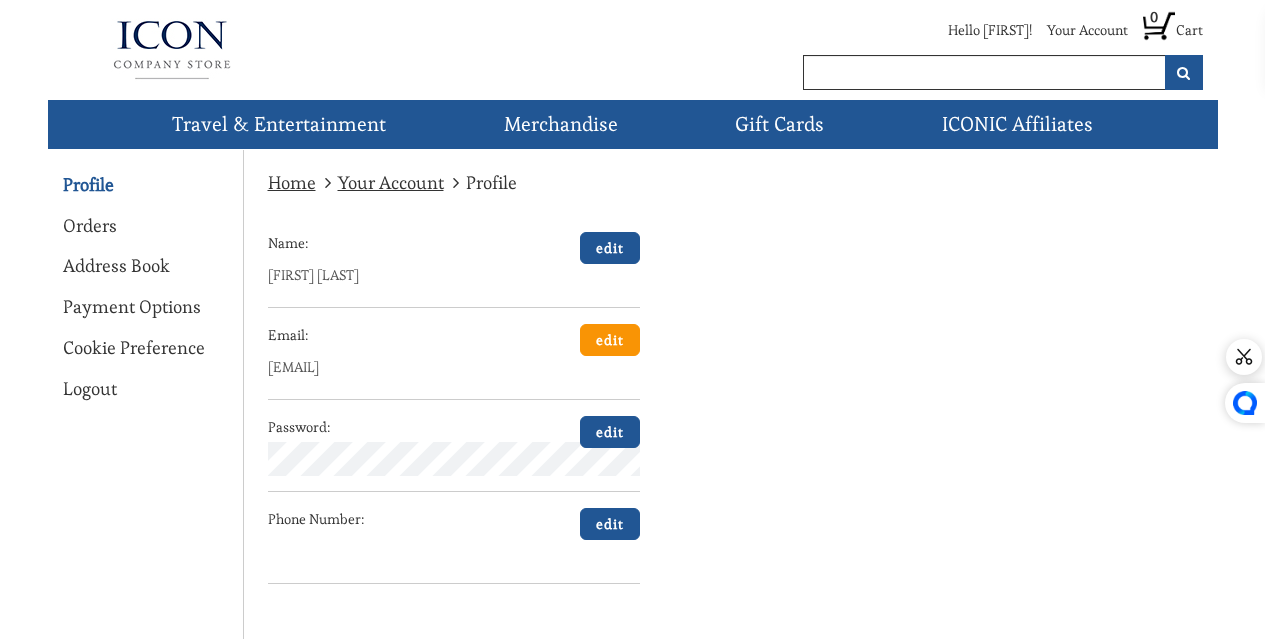 click on "edit" at bounding box center [610, 248] 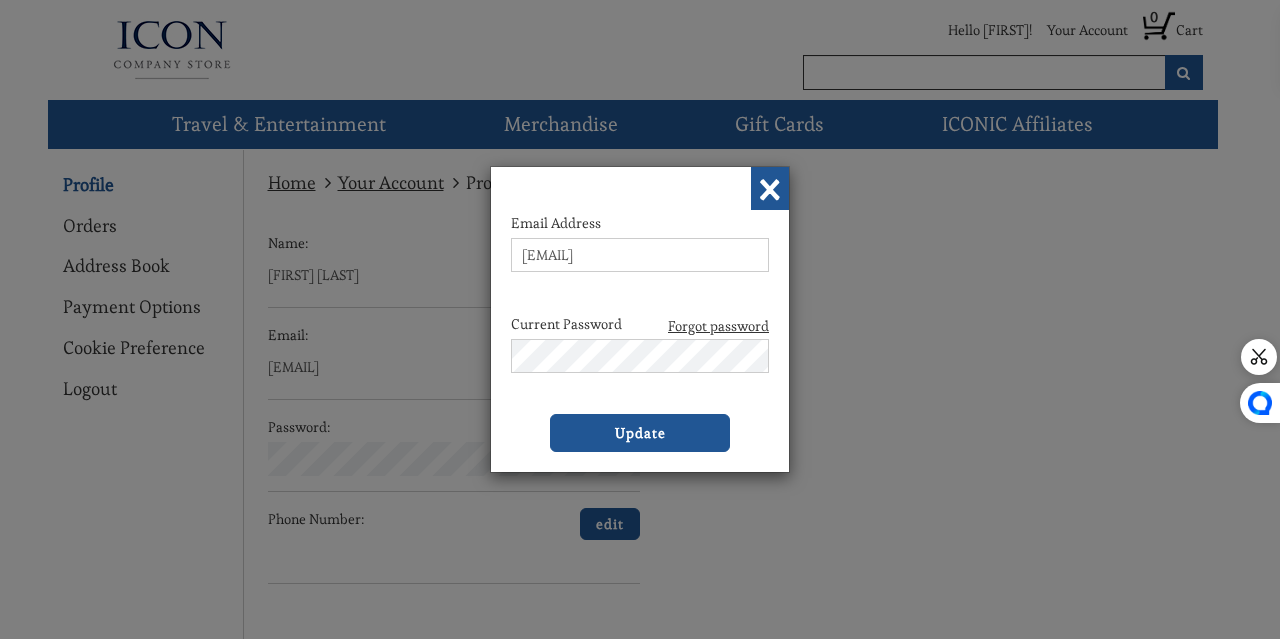click on "[EMAIL]" at bounding box center (640, 255) 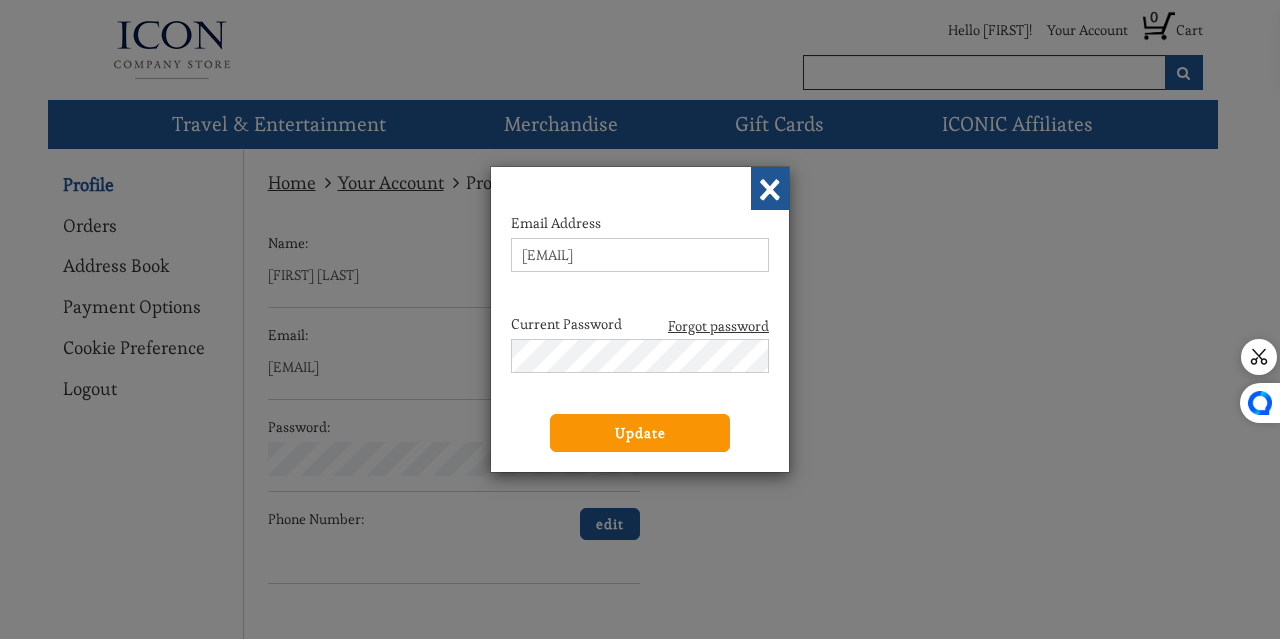 type on "[EMAIL]" 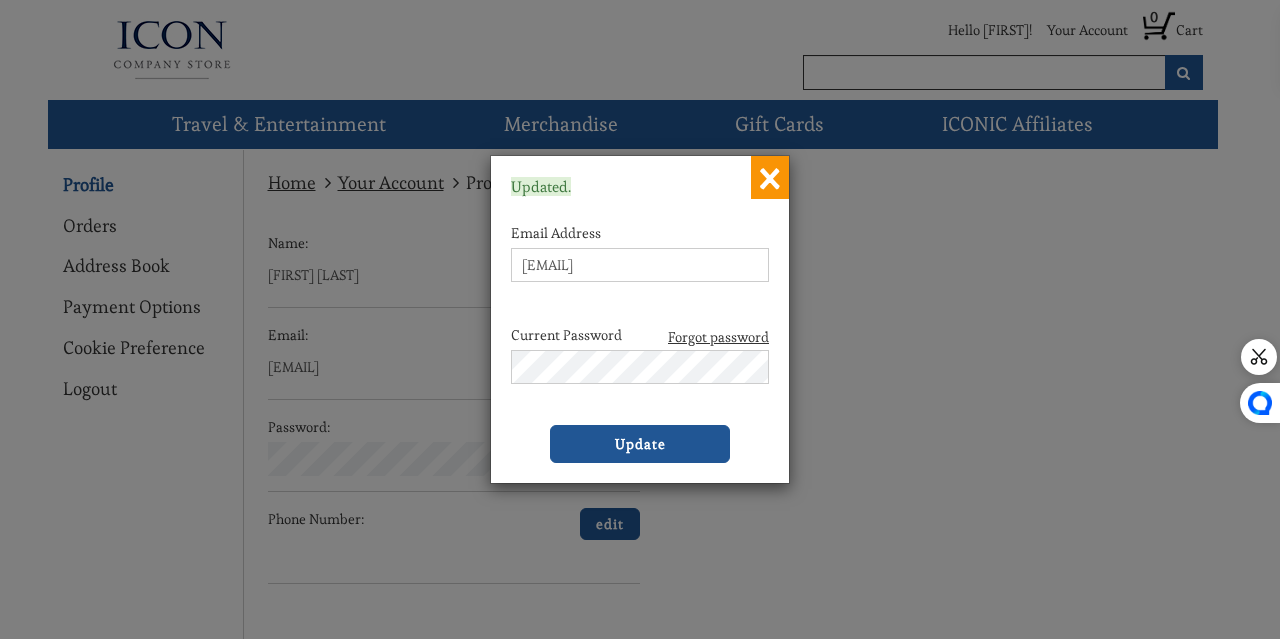 click on "×" at bounding box center [770, 177] 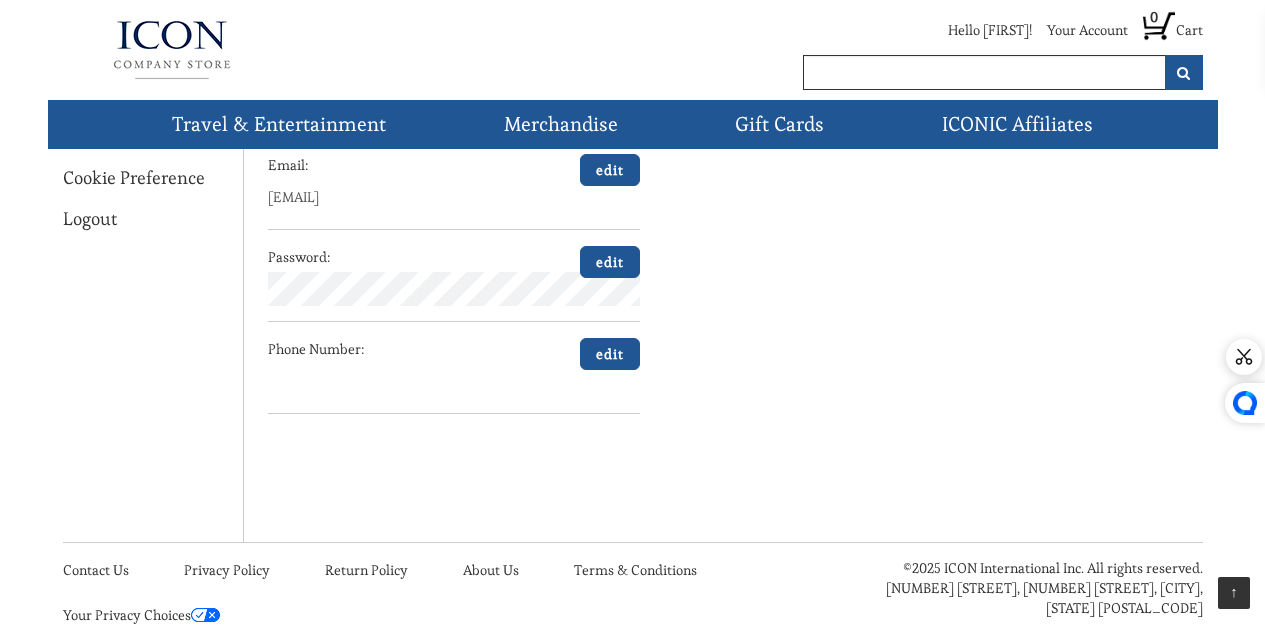 scroll, scrollTop: 201, scrollLeft: 0, axis: vertical 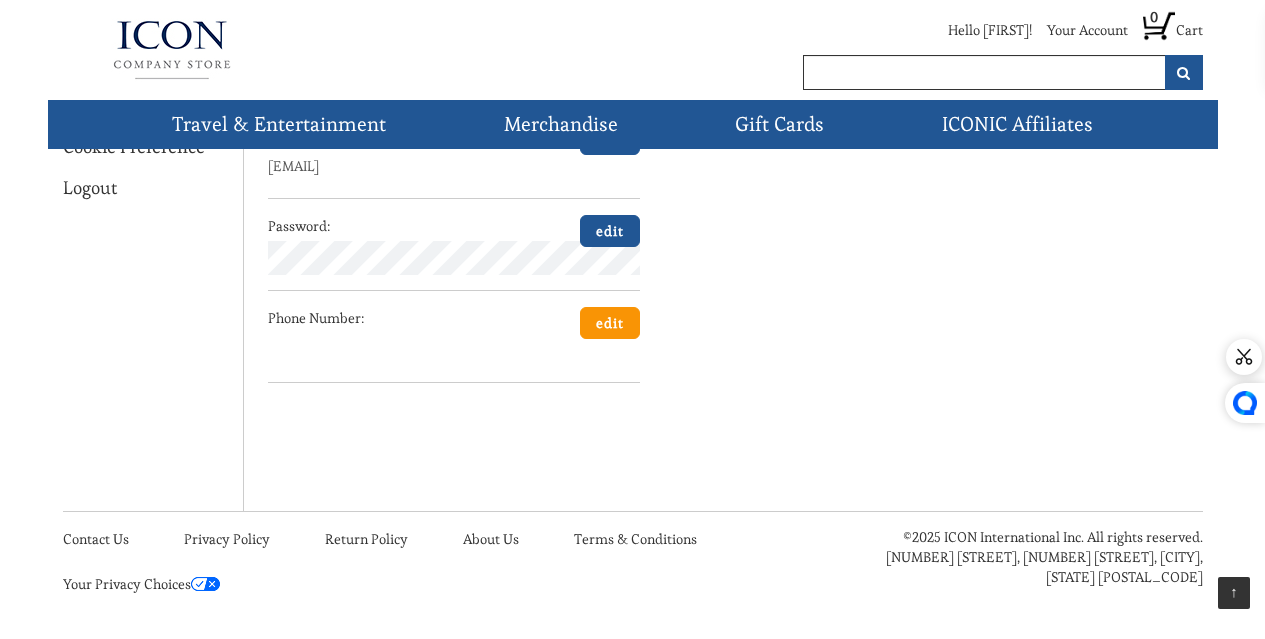click on "edit" at bounding box center [610, 47] 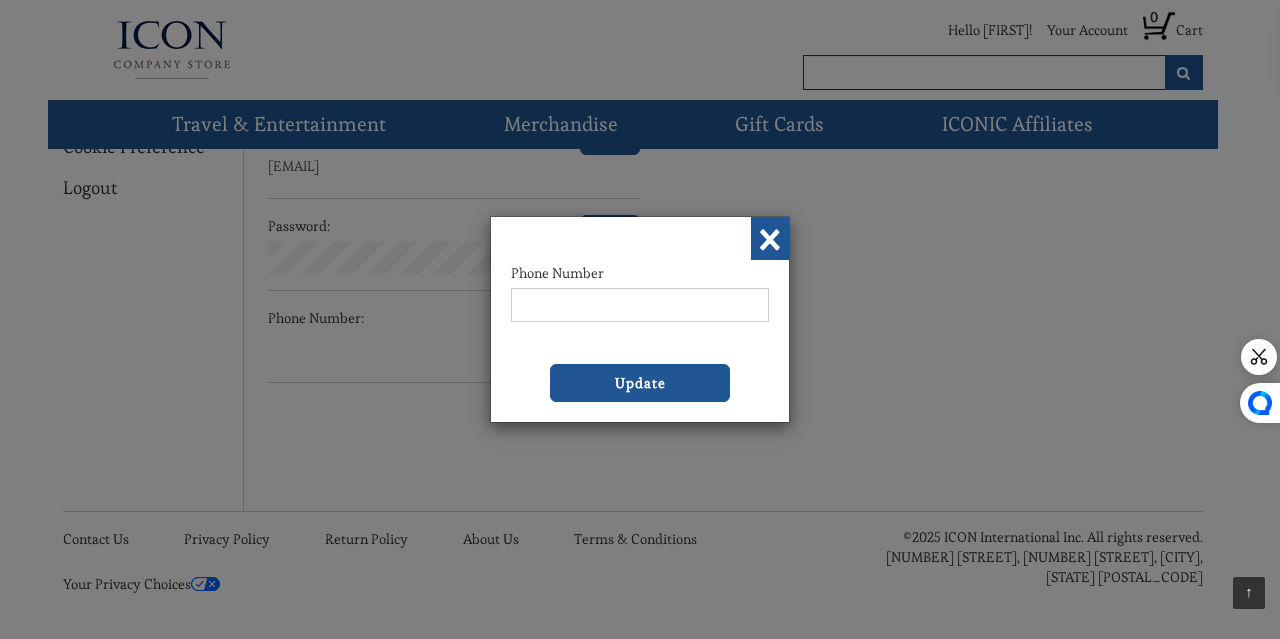 click on "Phone Number" at bounding box center (640, 305) 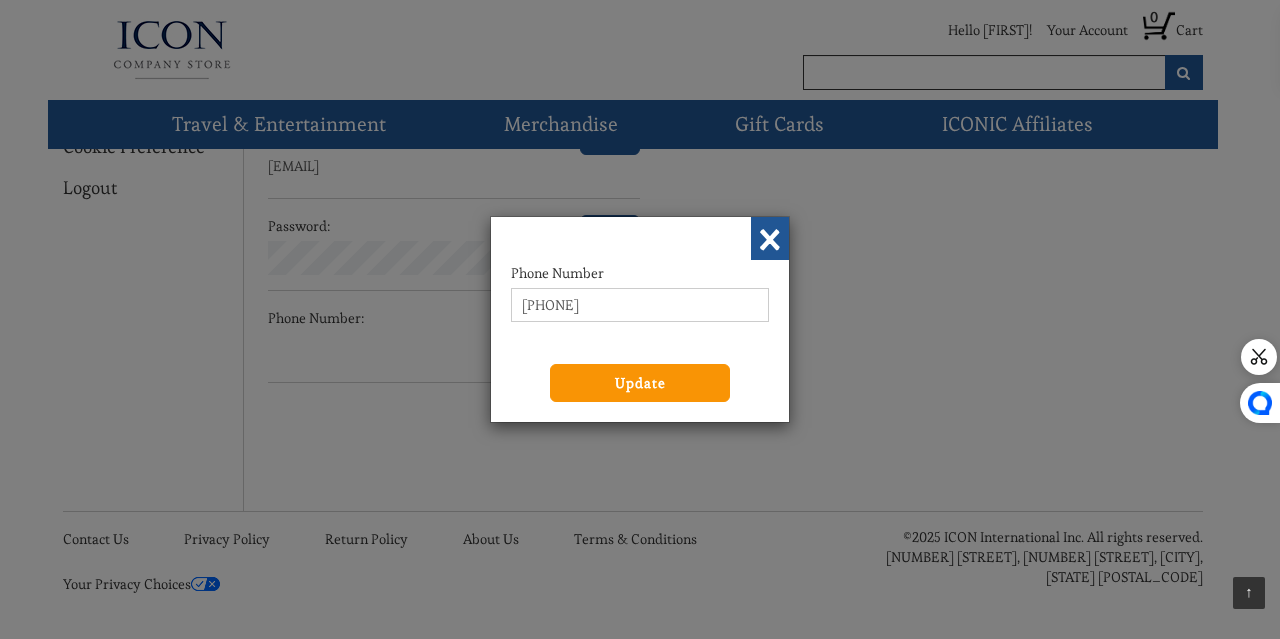 type on "[PHONE]" 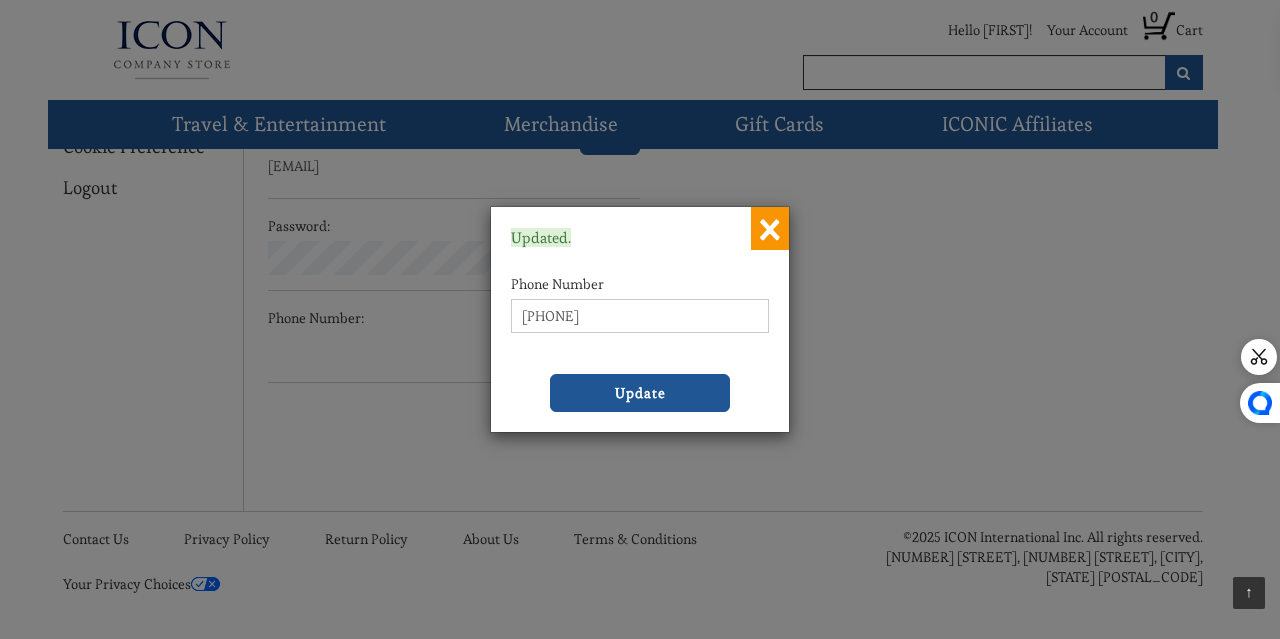 click on "×" at bounding box center [770, 228] 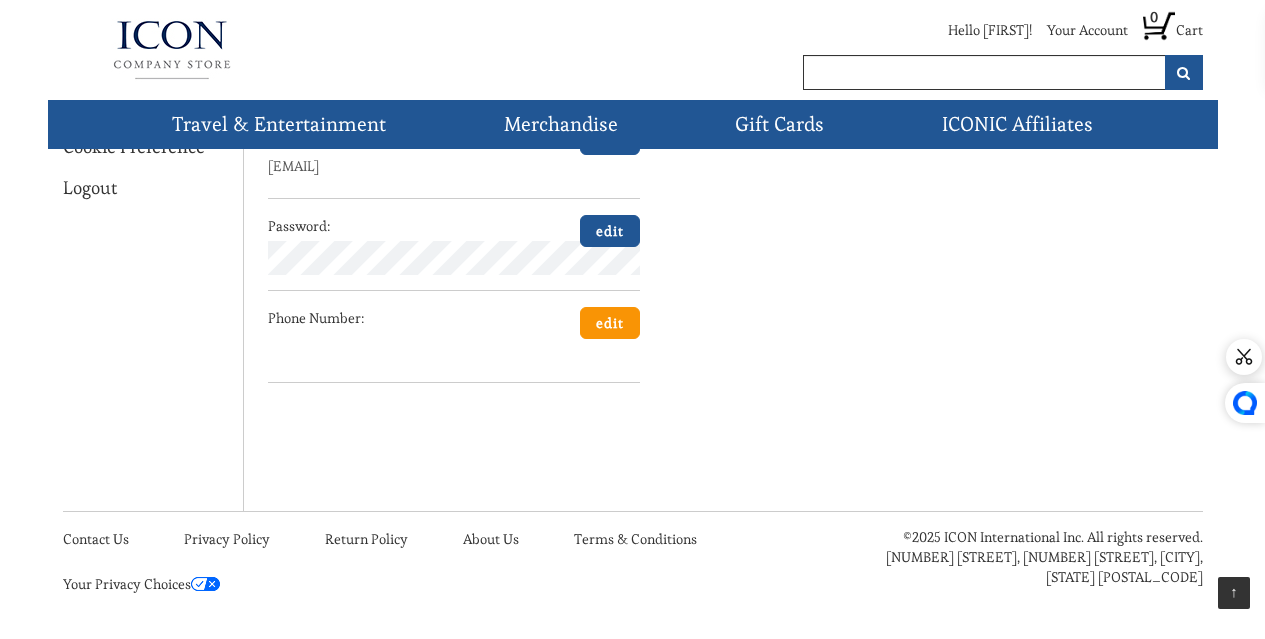 scroll, scrollTop: 205, scrollLeft: 0, axis: vertical 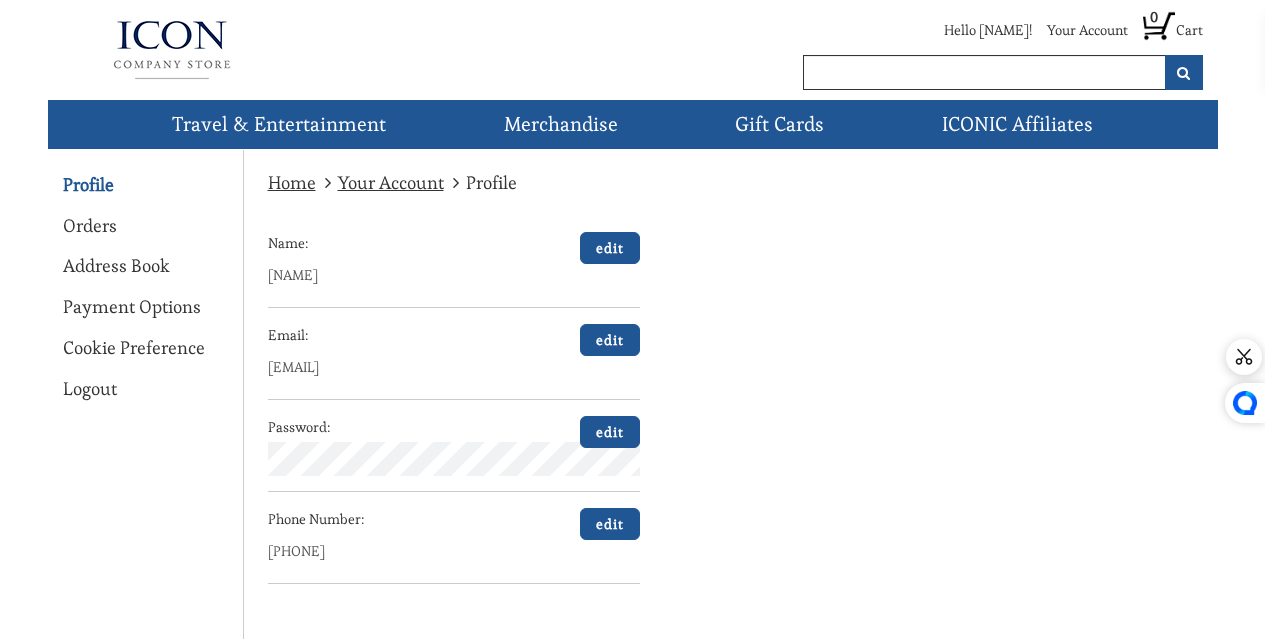 click on "Your Account" at bounding box center [391, 182] 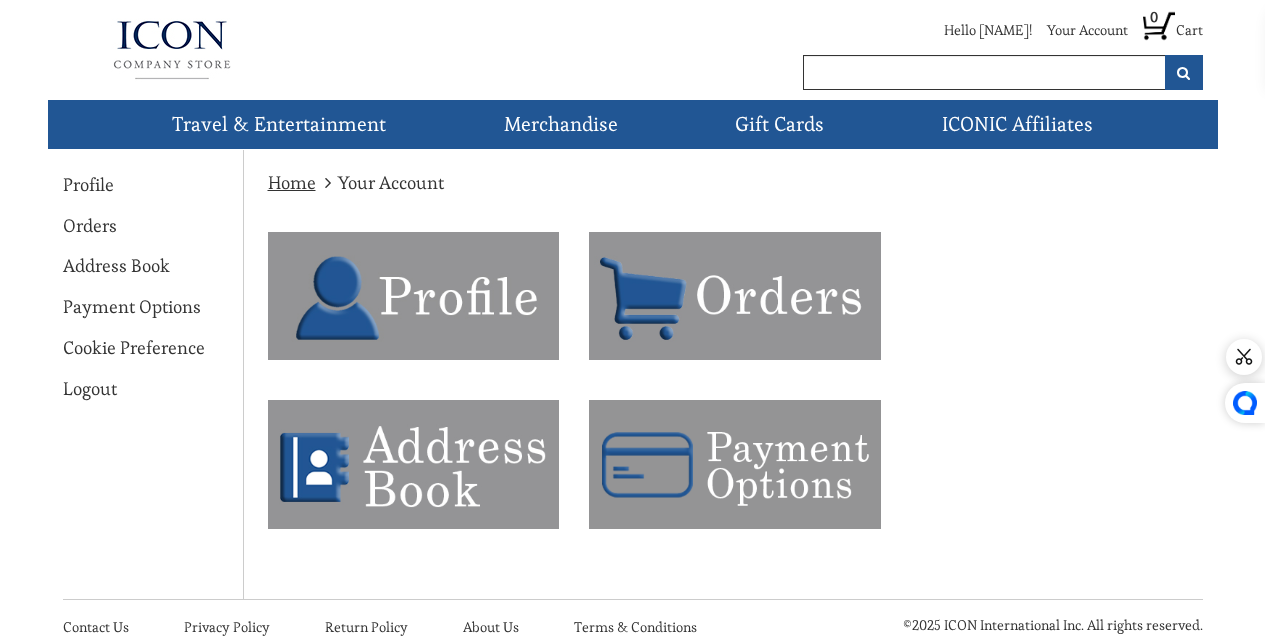 scroll, scrollTop: 0, scrollLeft: 0, axis: both 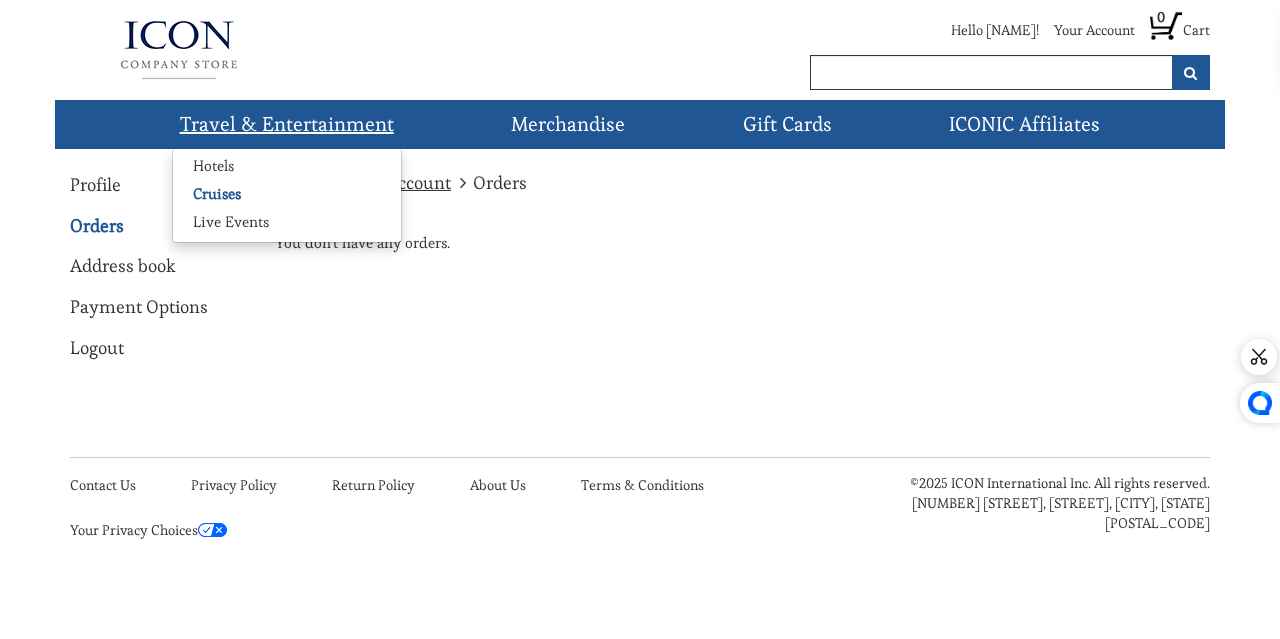 click on "Cruises" at bounding box center [217, 194] 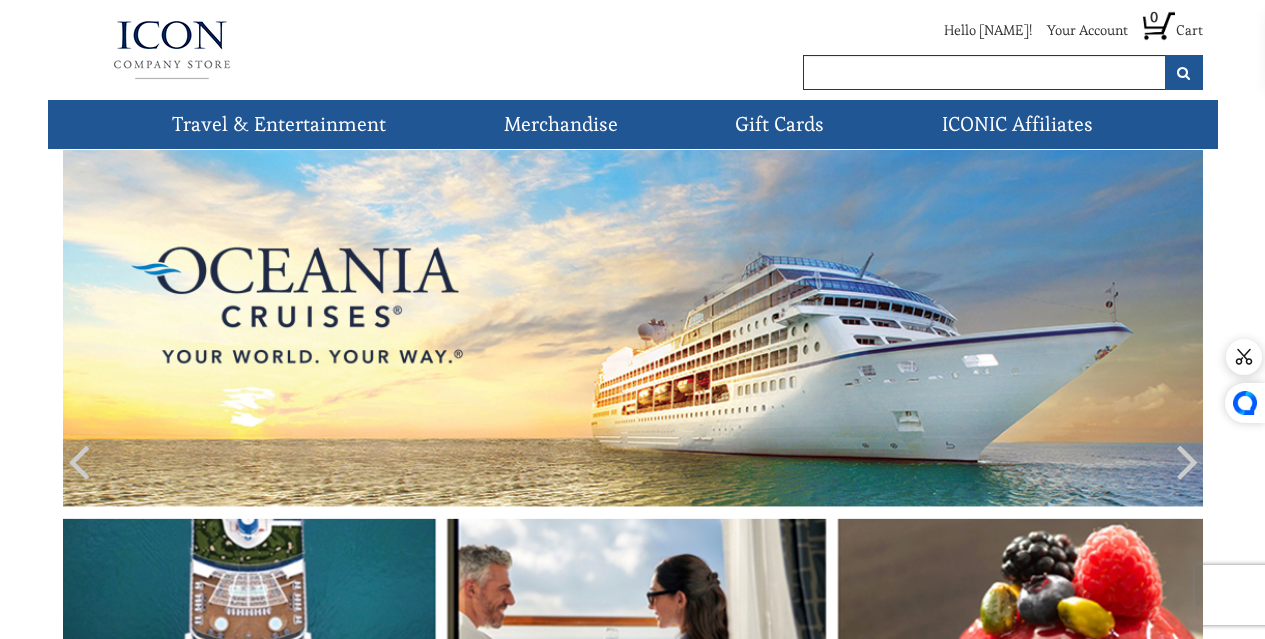 scroll, scrollTop: 0, scrollLeft: 0, axis: both 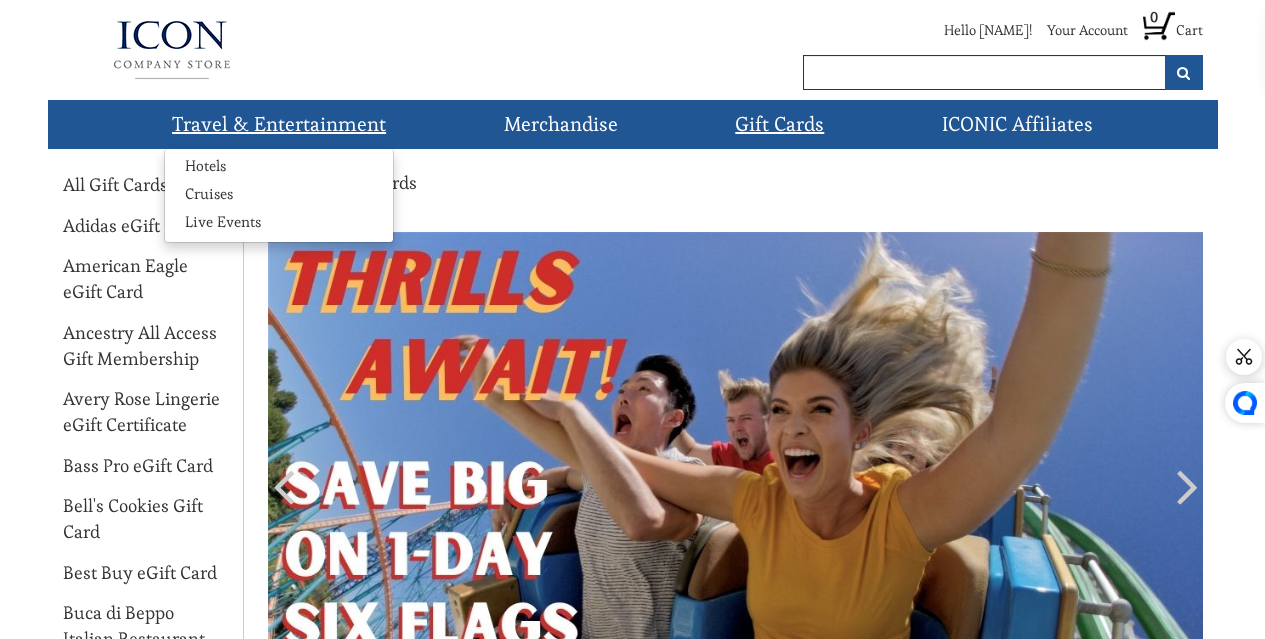 click on "Travel & Entertainment" at bounding box center [279, 124] 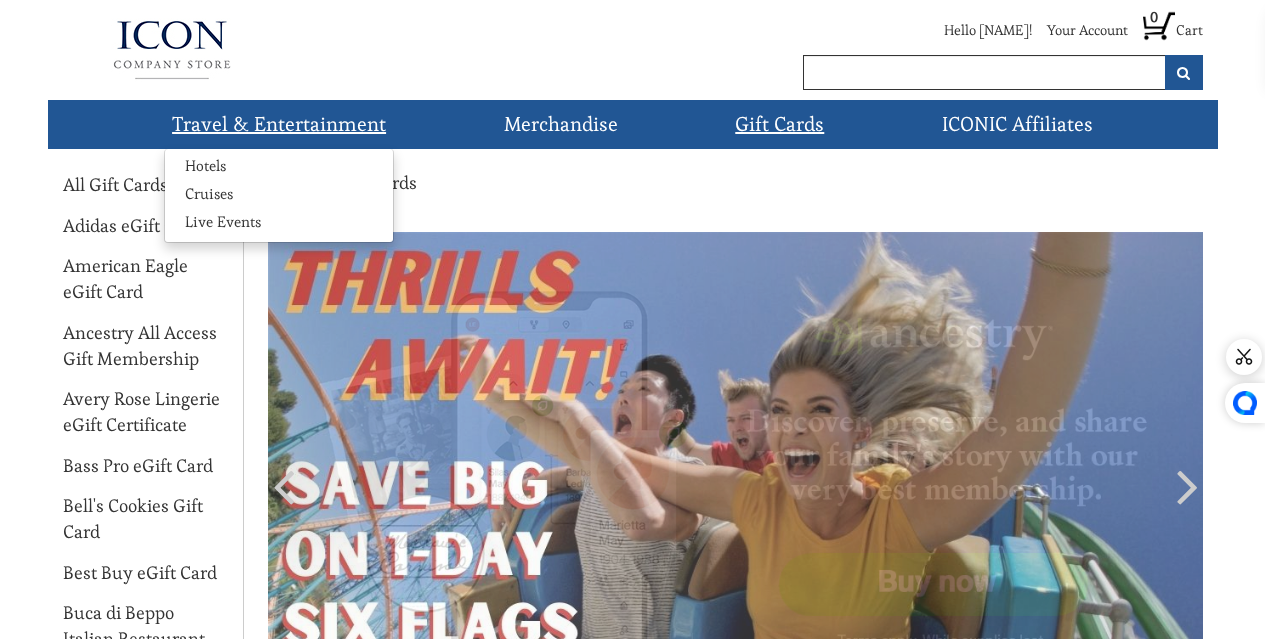 click on "Travel & Entertainment" at bounding box center [279, 124] 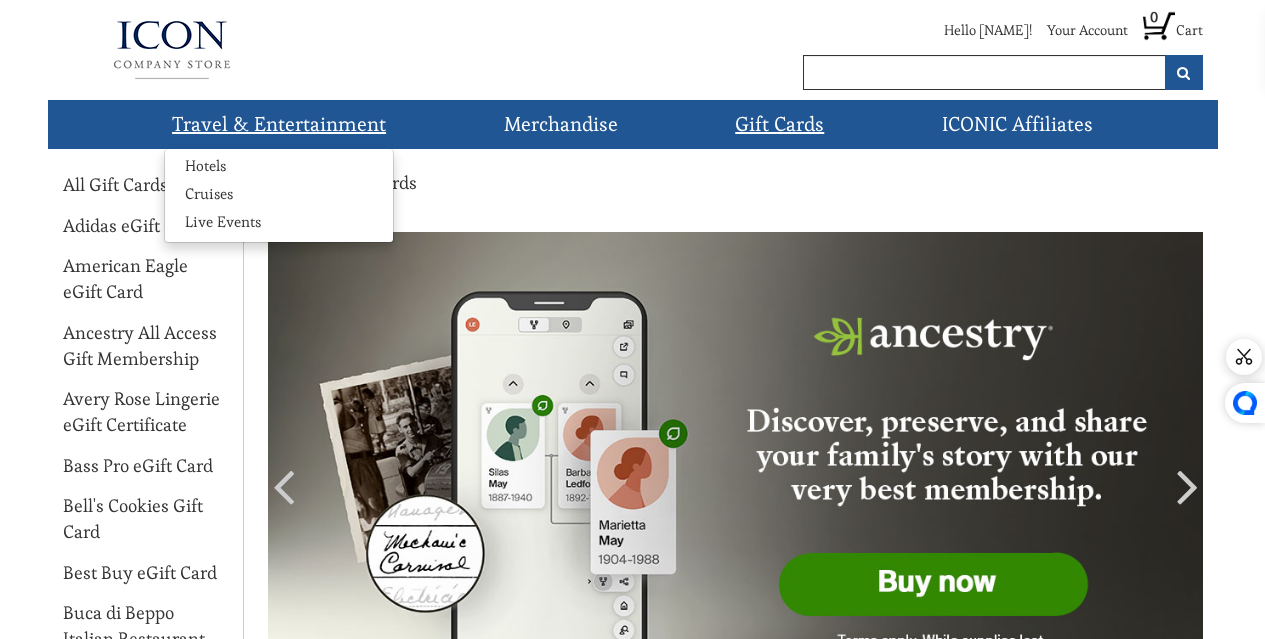 click on "Travel & Entertainment" at bounding box center [279, 124] 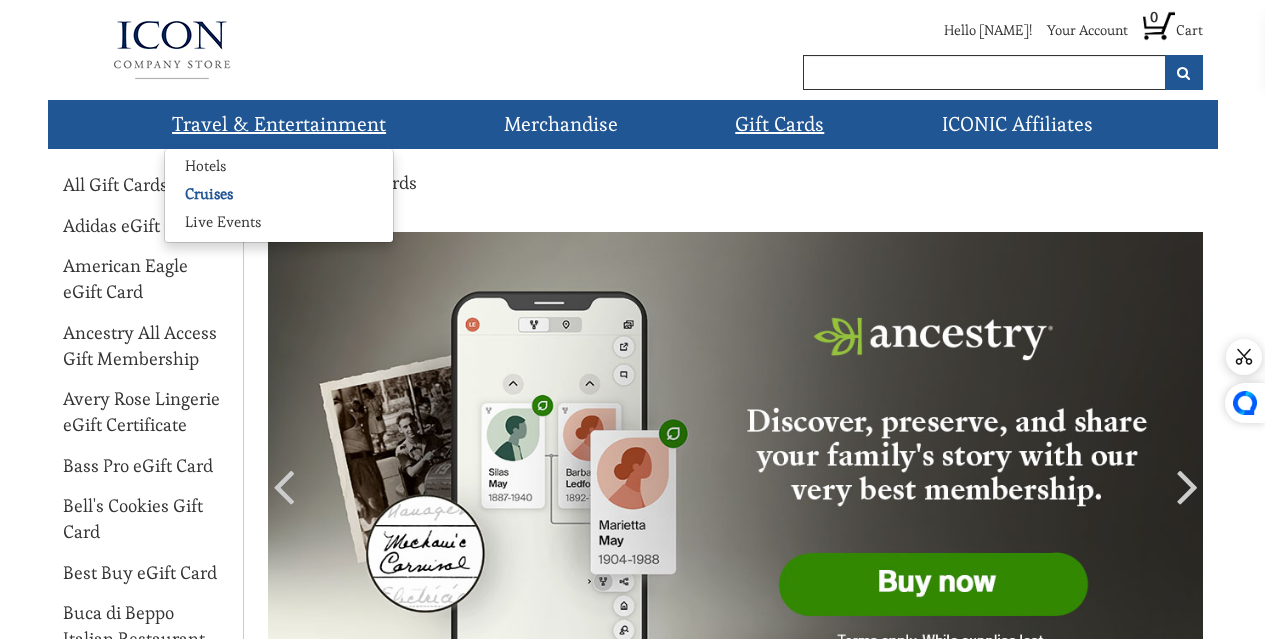 click on "Cruises" at bounding box center (209, 194) 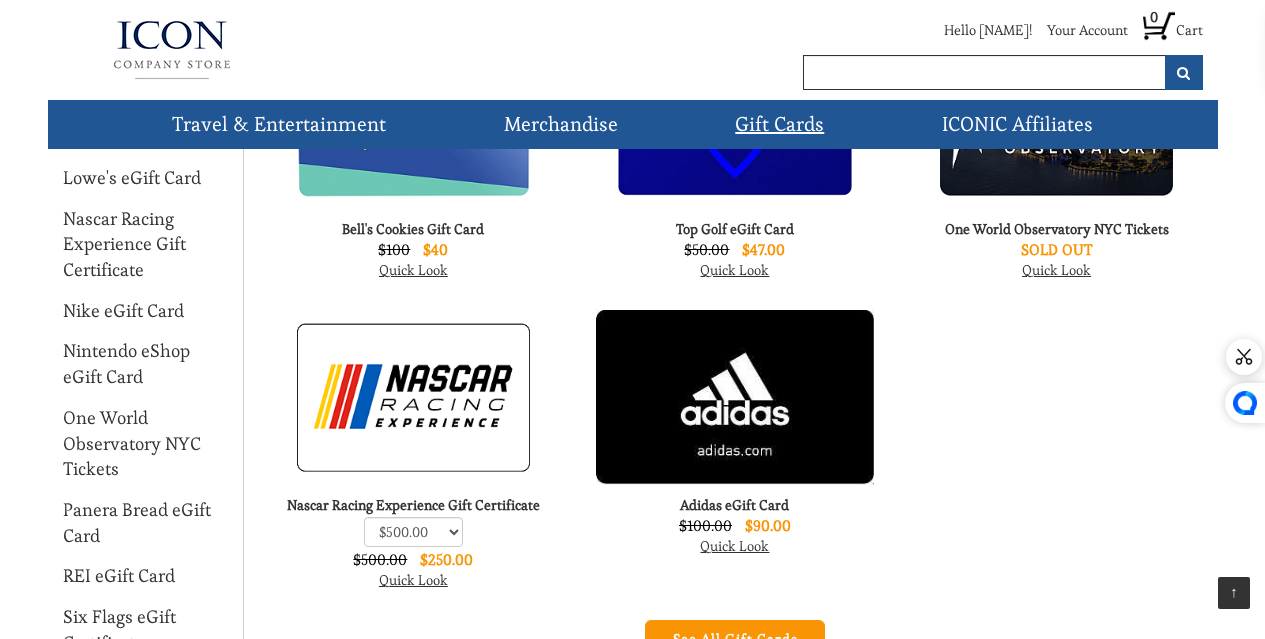 scroll, scrollTop: 879, scrollLeft: 0, axis: vertical 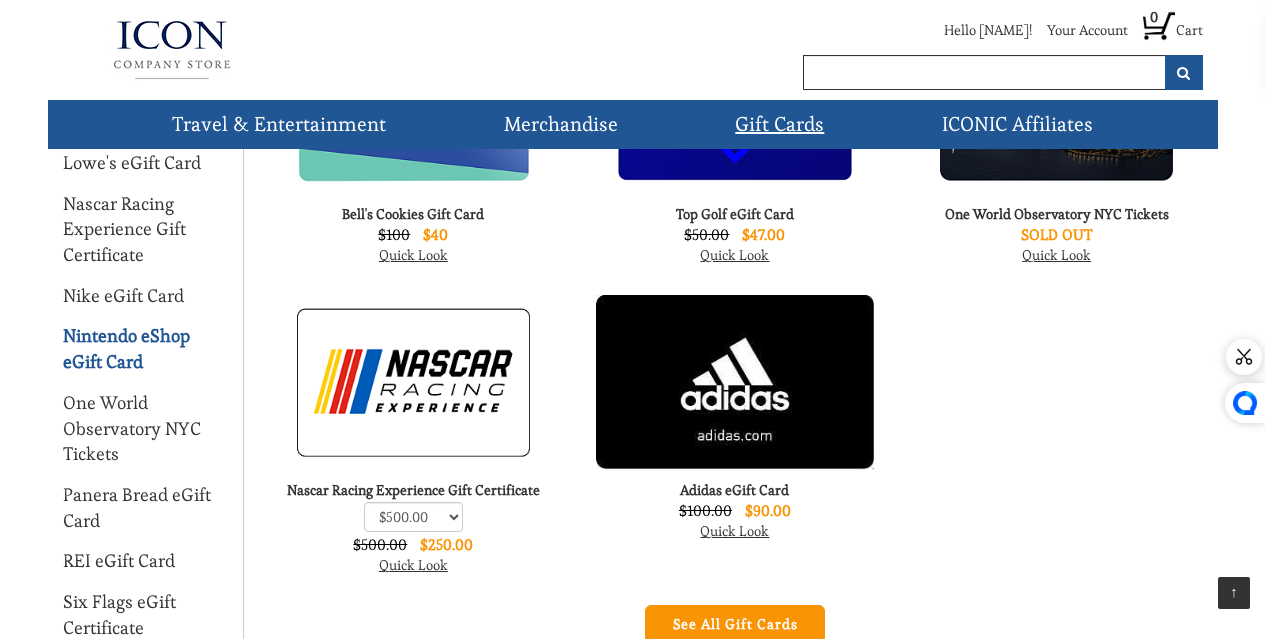 click on "Nintendo eShop eGift Card" at bounding box center (145, 348) 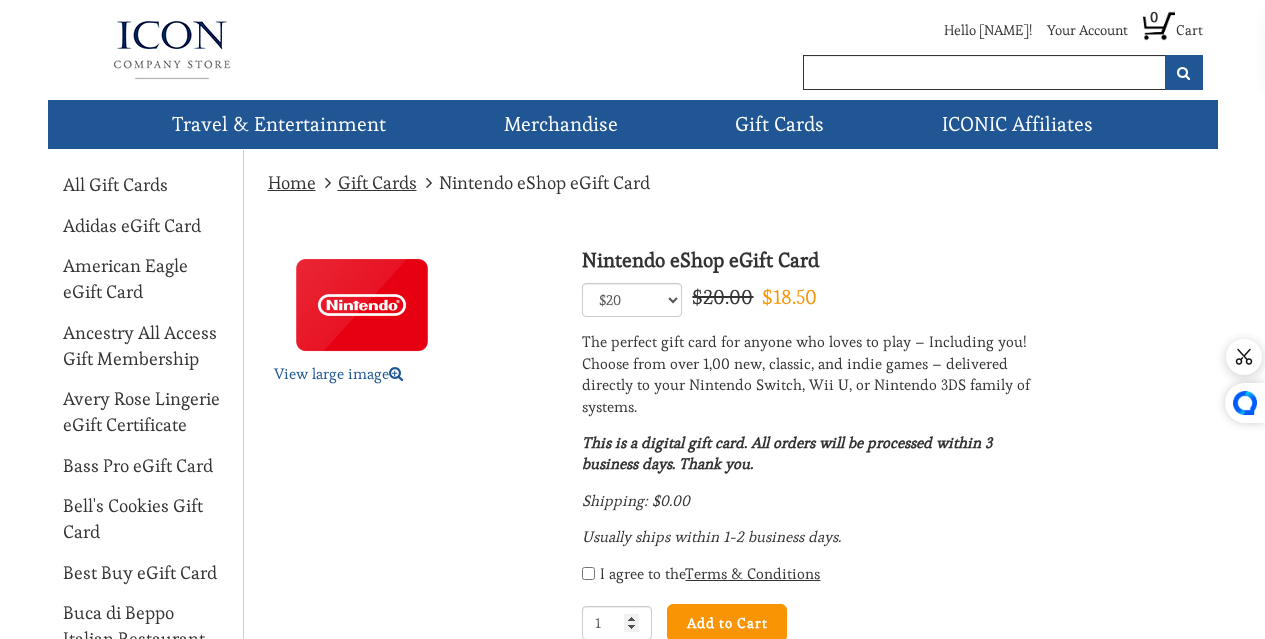 scroll, scrollTop: 0, scrollLeft: 0, axis: both 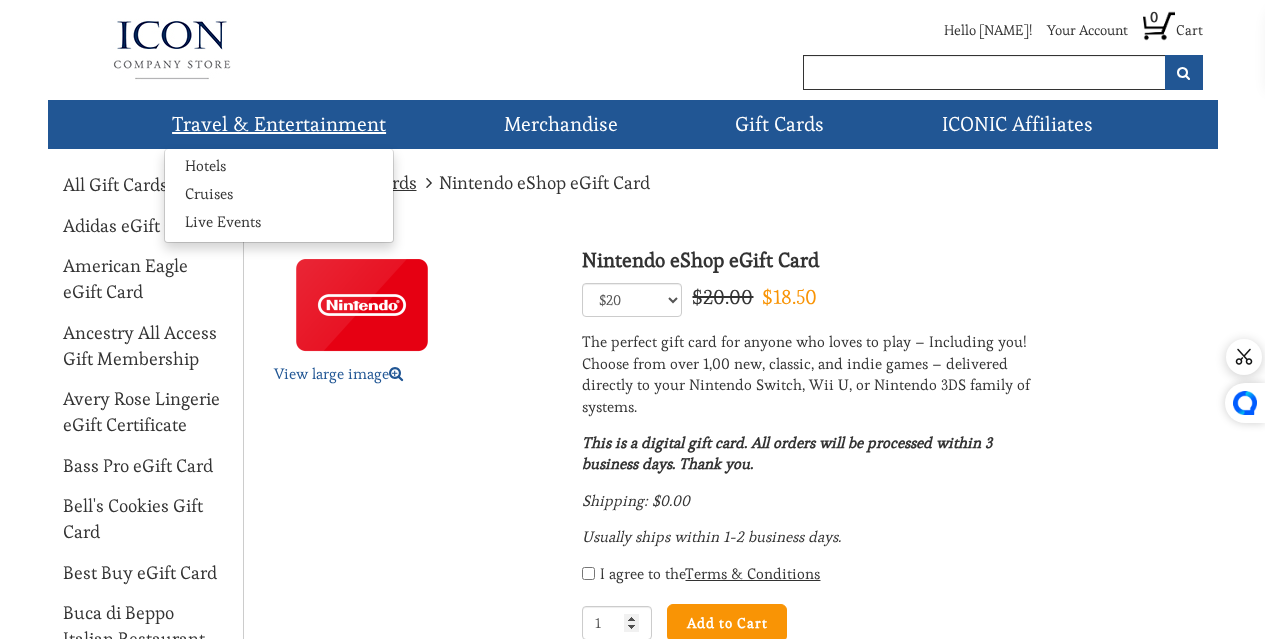 click on "Travel & Entertainment" at bounding box center [279, 124] 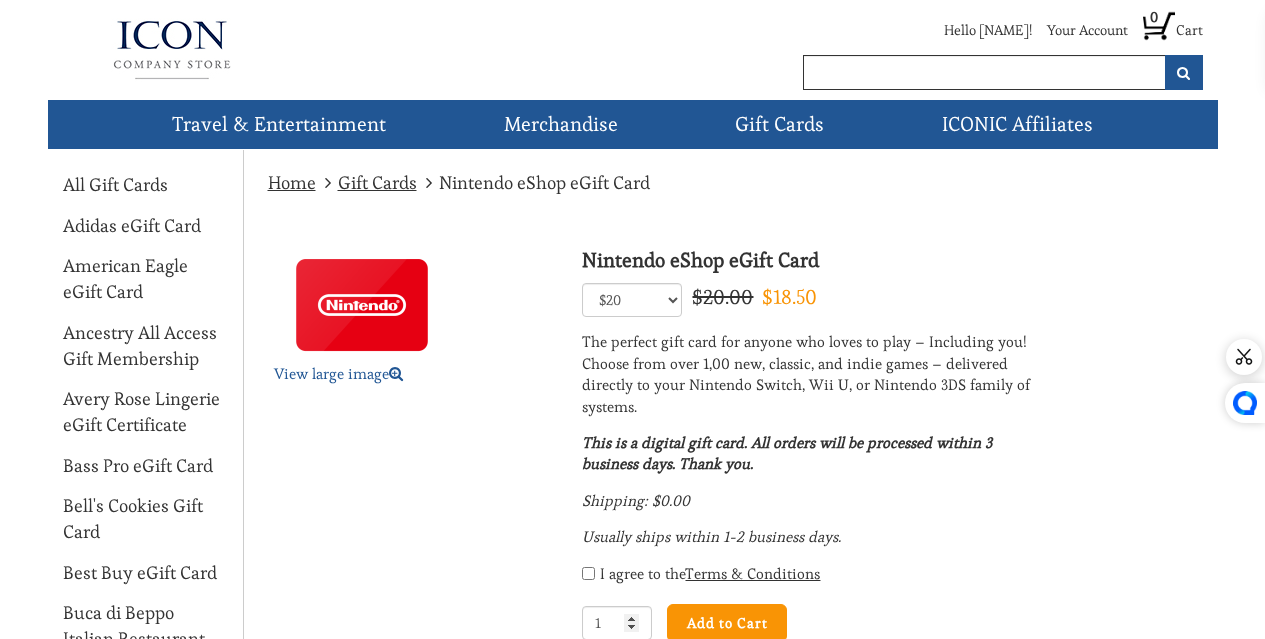 click on "Home" at bounding box center (292, 182) 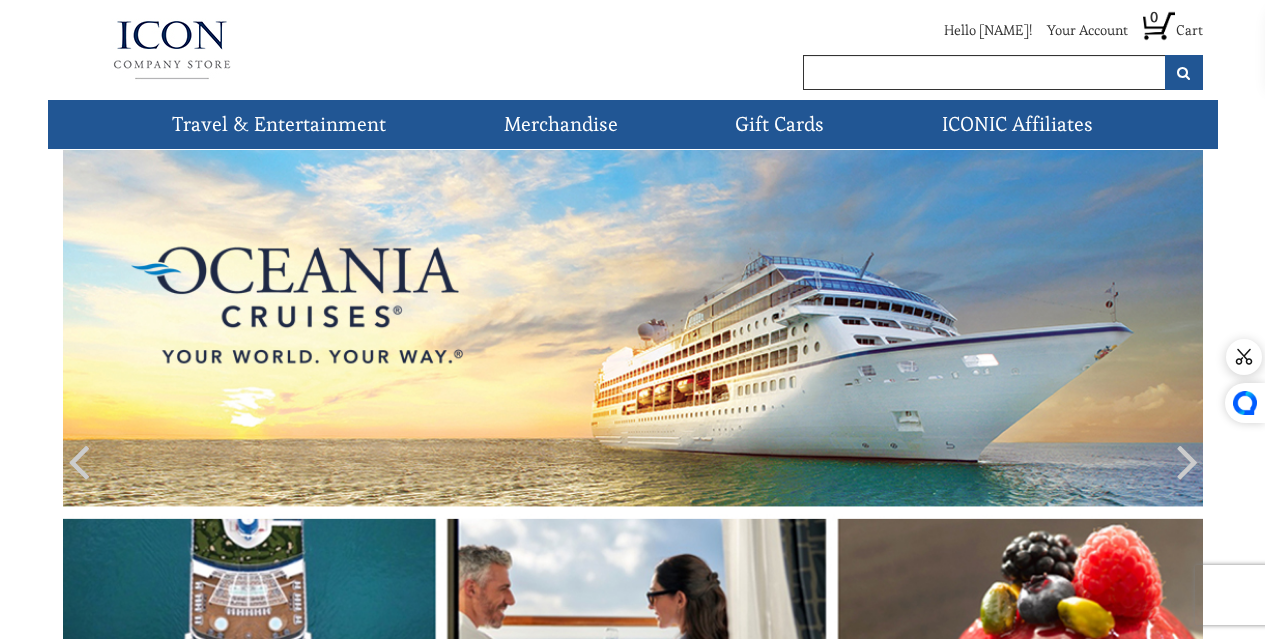 scroll, scrollTop: 0, scrollLeft: 0, axis: both 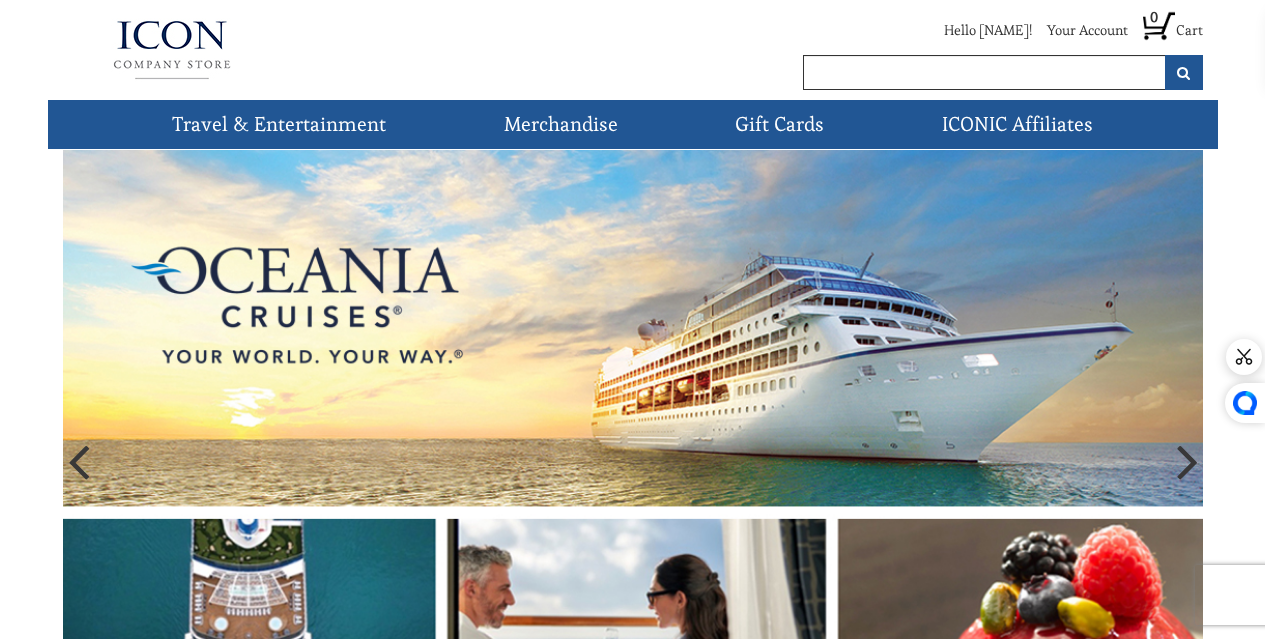 click at bounding box center [633, 466] 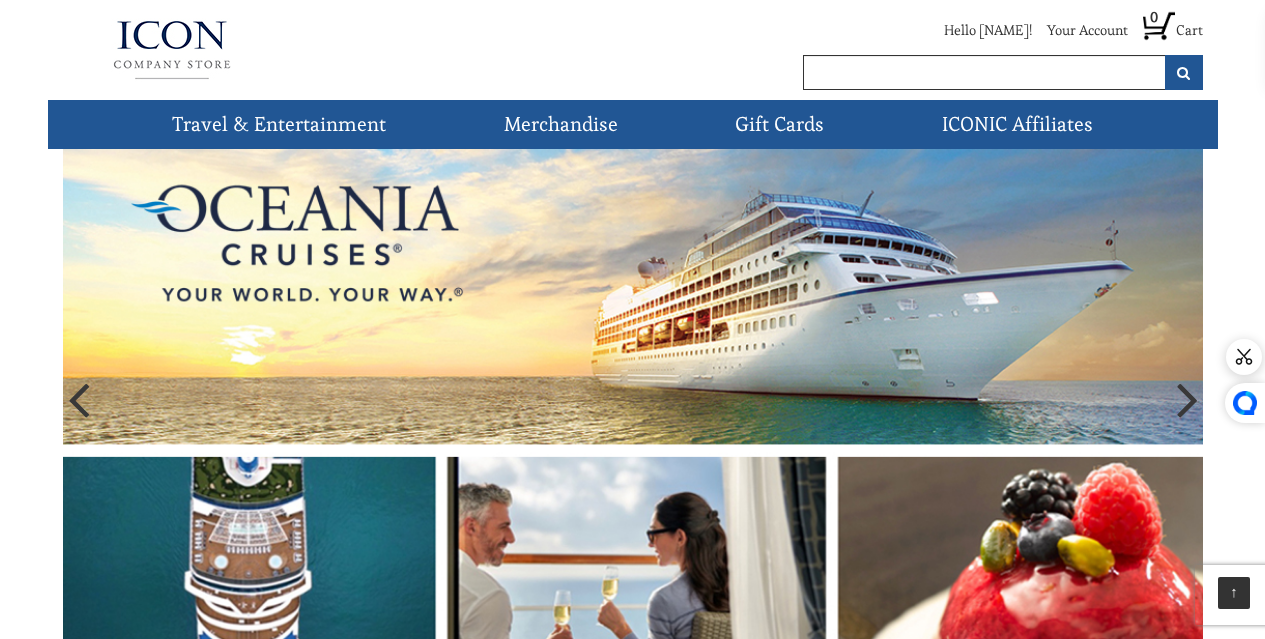 scroll, scrollTop: 0, scrollLeft: 0, axis: both 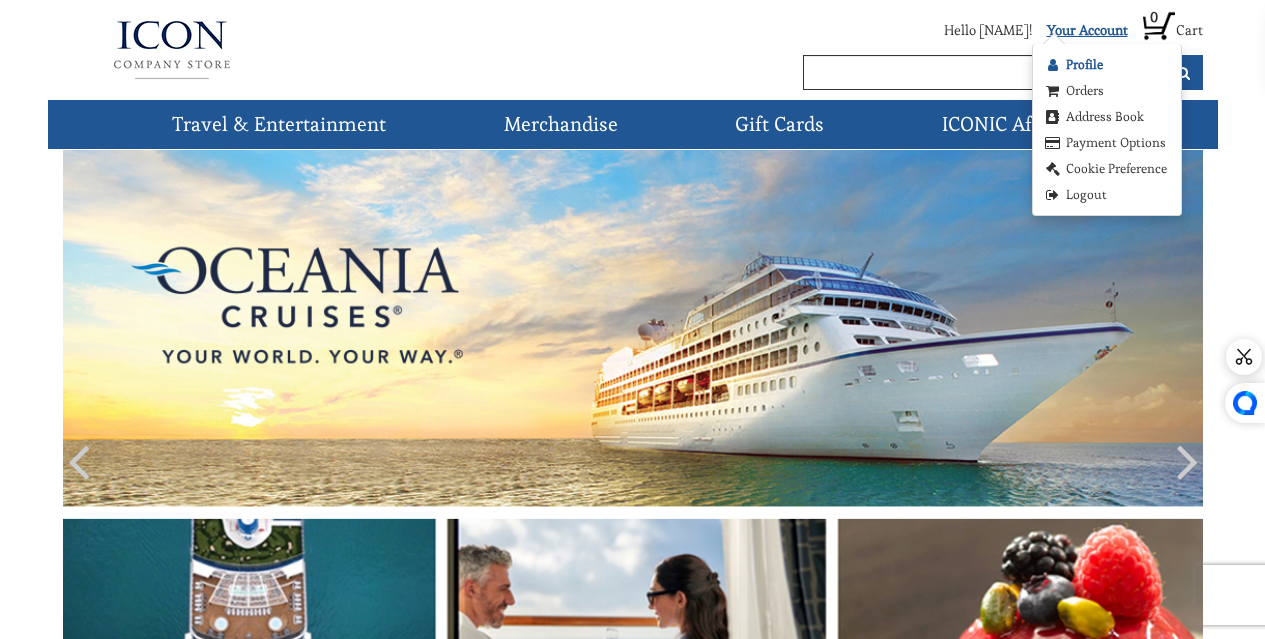 click on "Profile" at bounding box center [1073, 65] 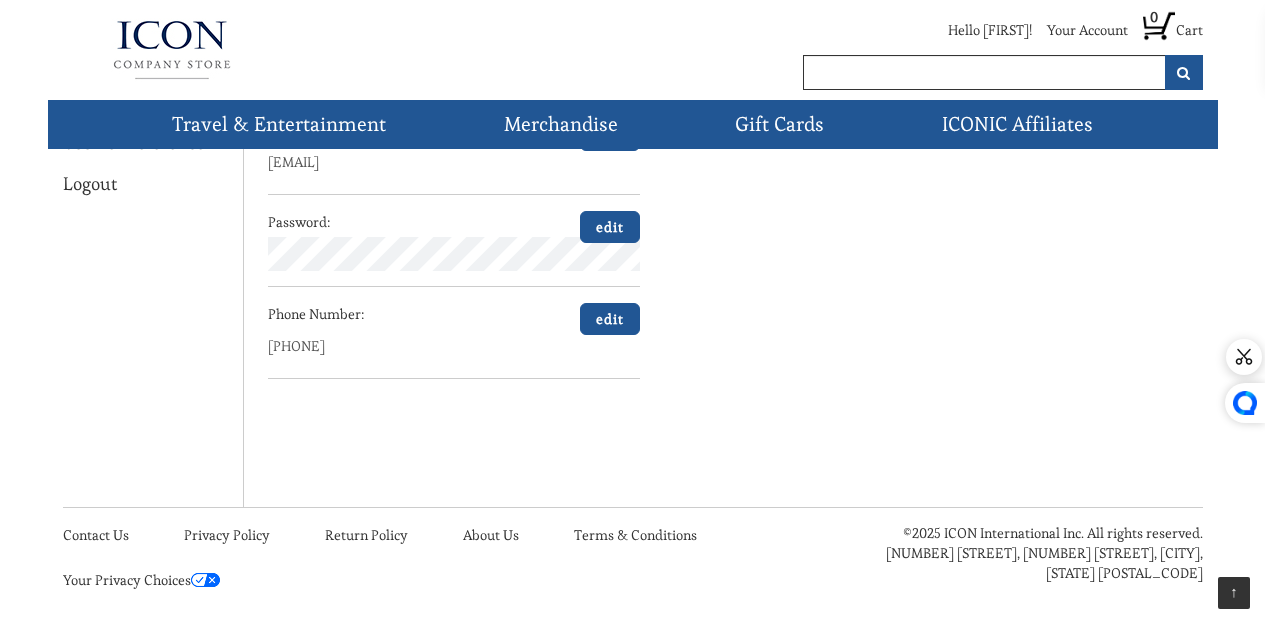 scroll, scrollTop: 0, scrollLeft: 0, axis: both 